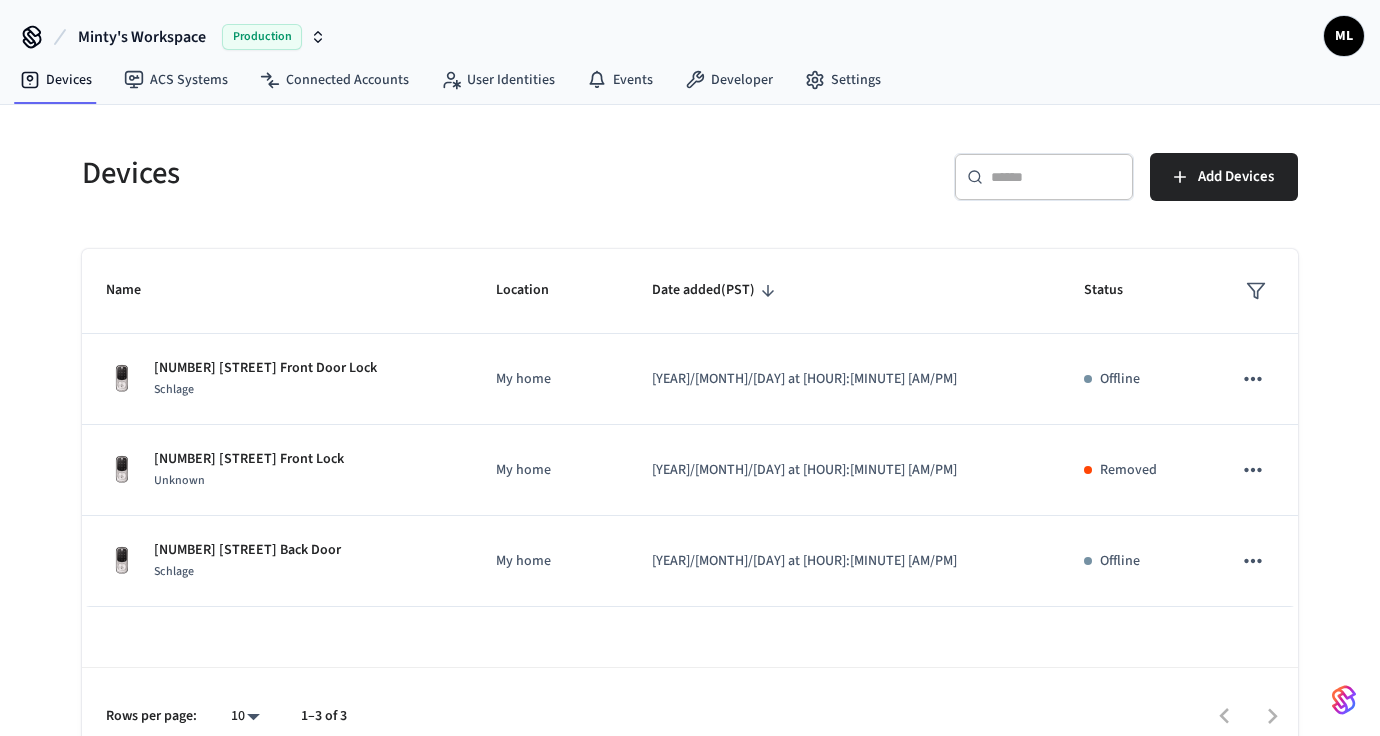 scroll, scrollTop: 0, scrollLeft: 0, axis: both 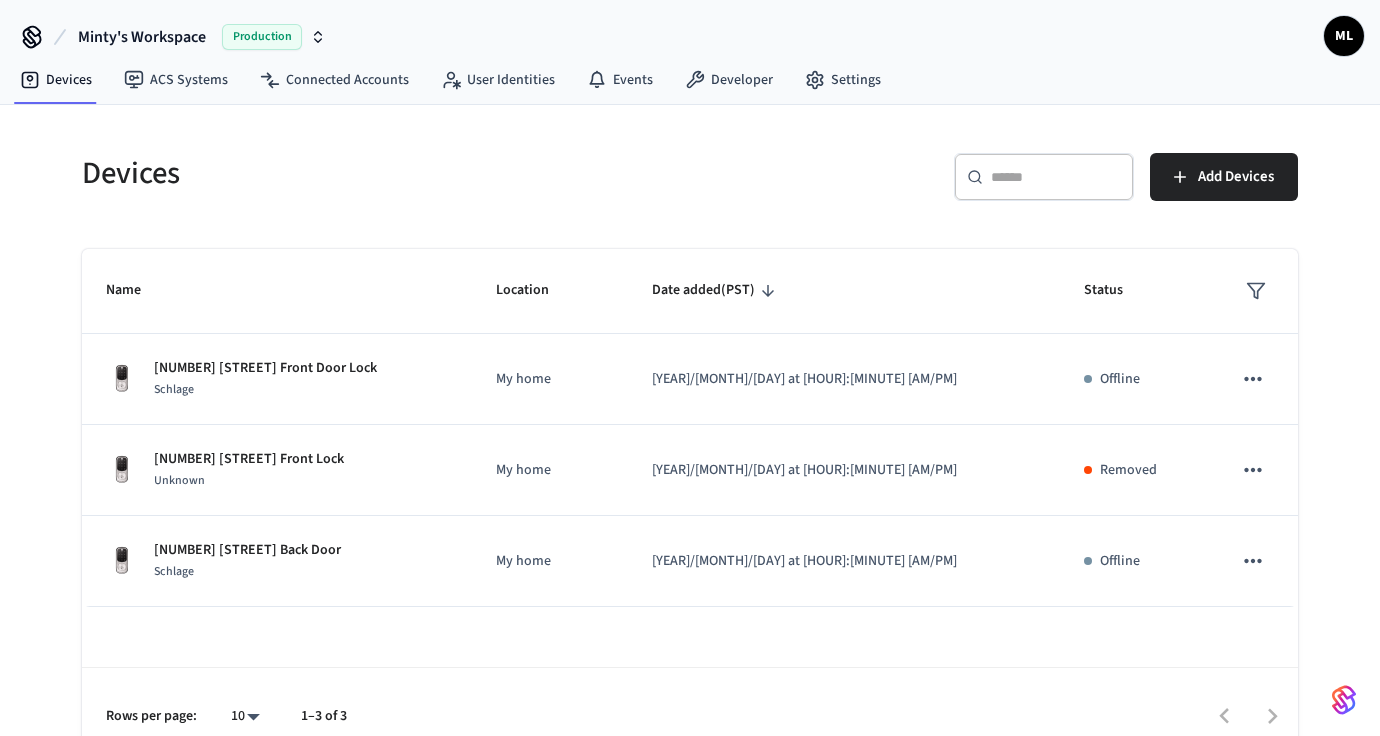 click at bounding box center [1056, 177] 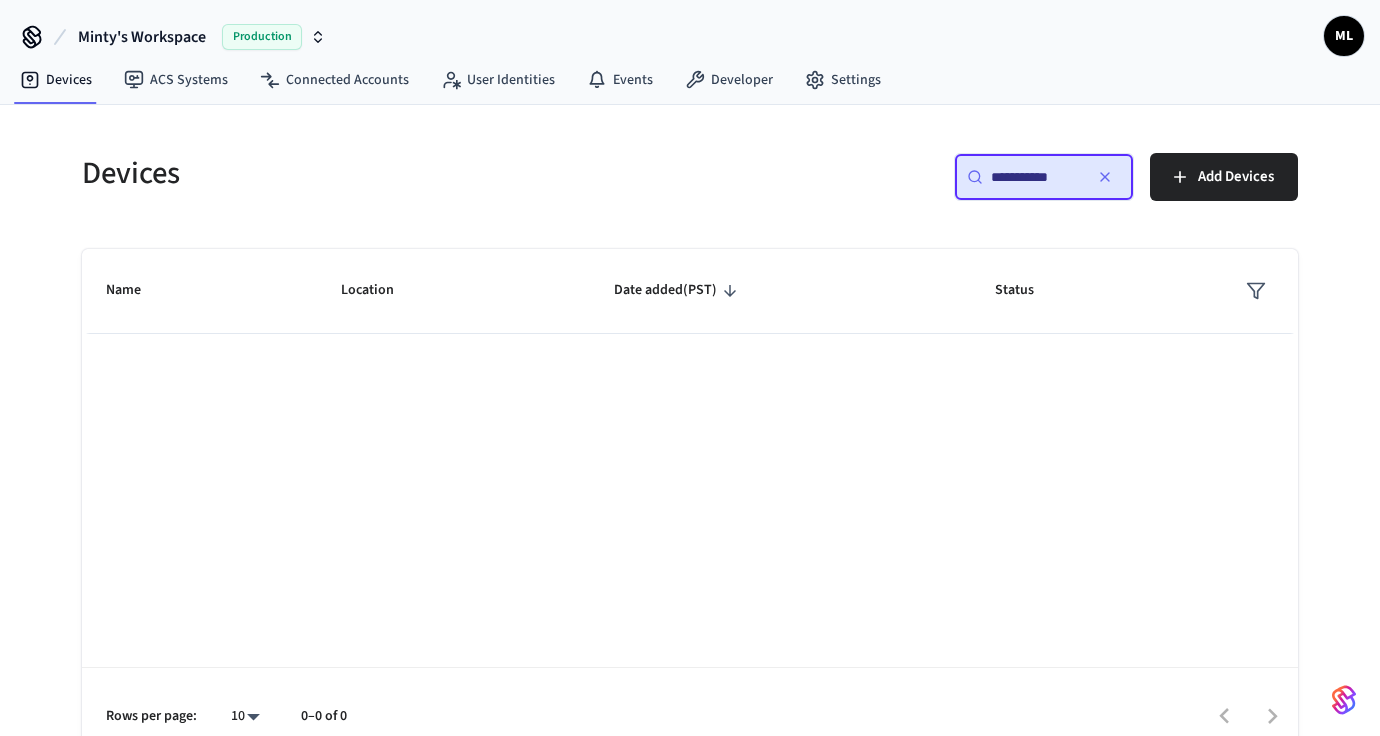 click on "**********" at bounding box center [1036, 177] 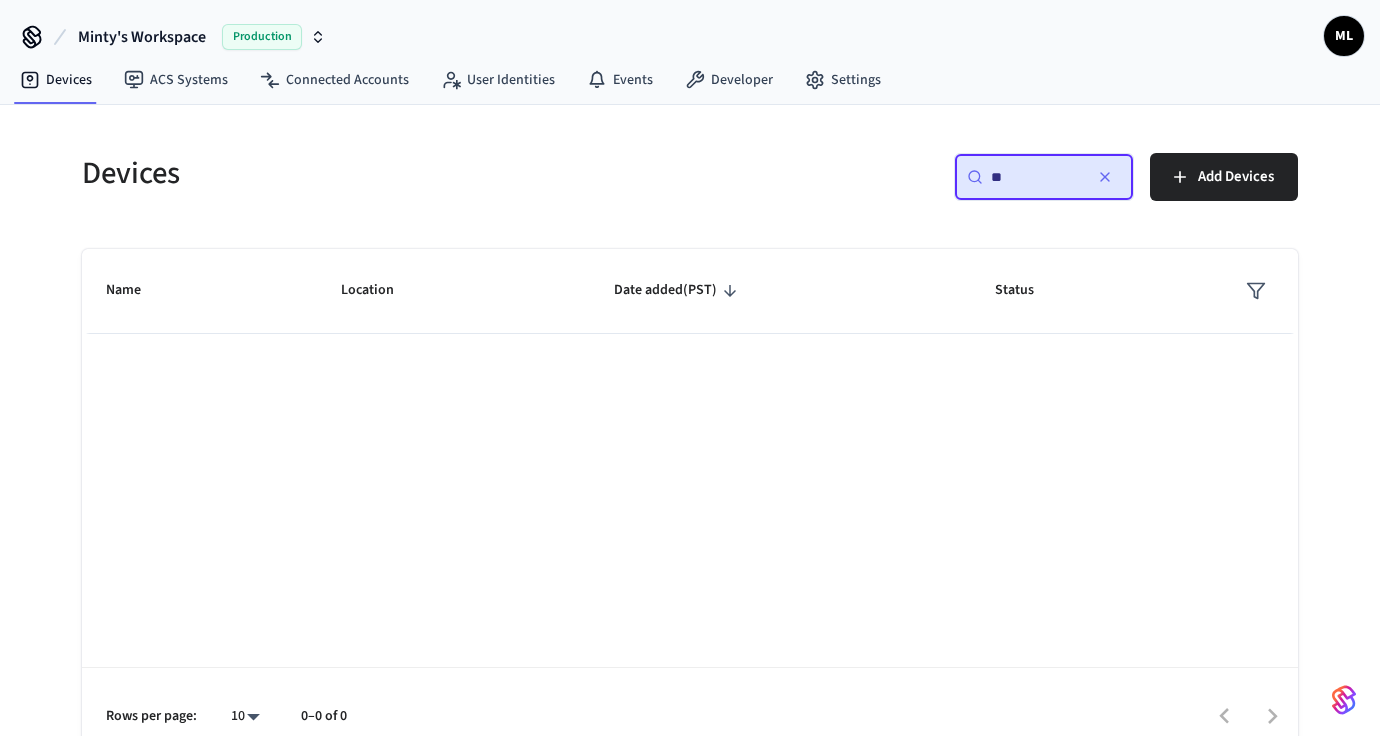 type on "*" 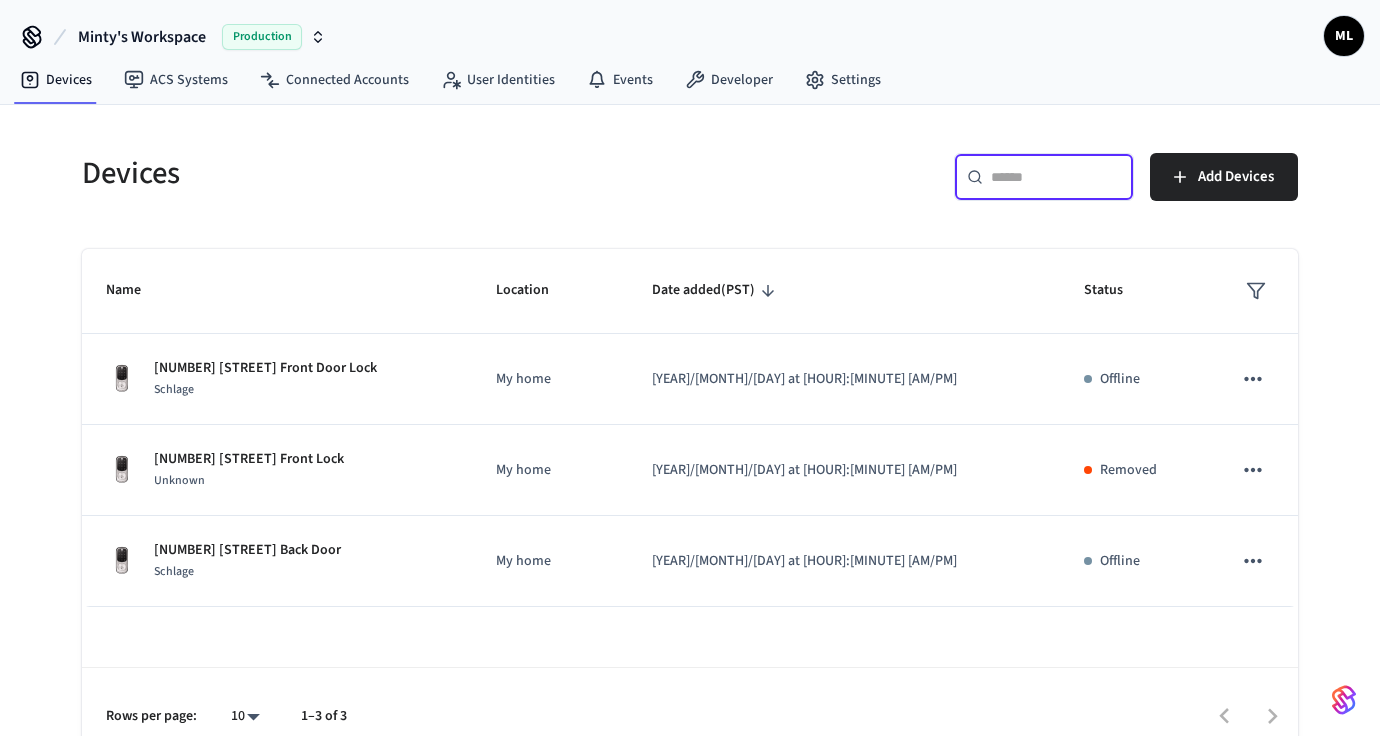 click 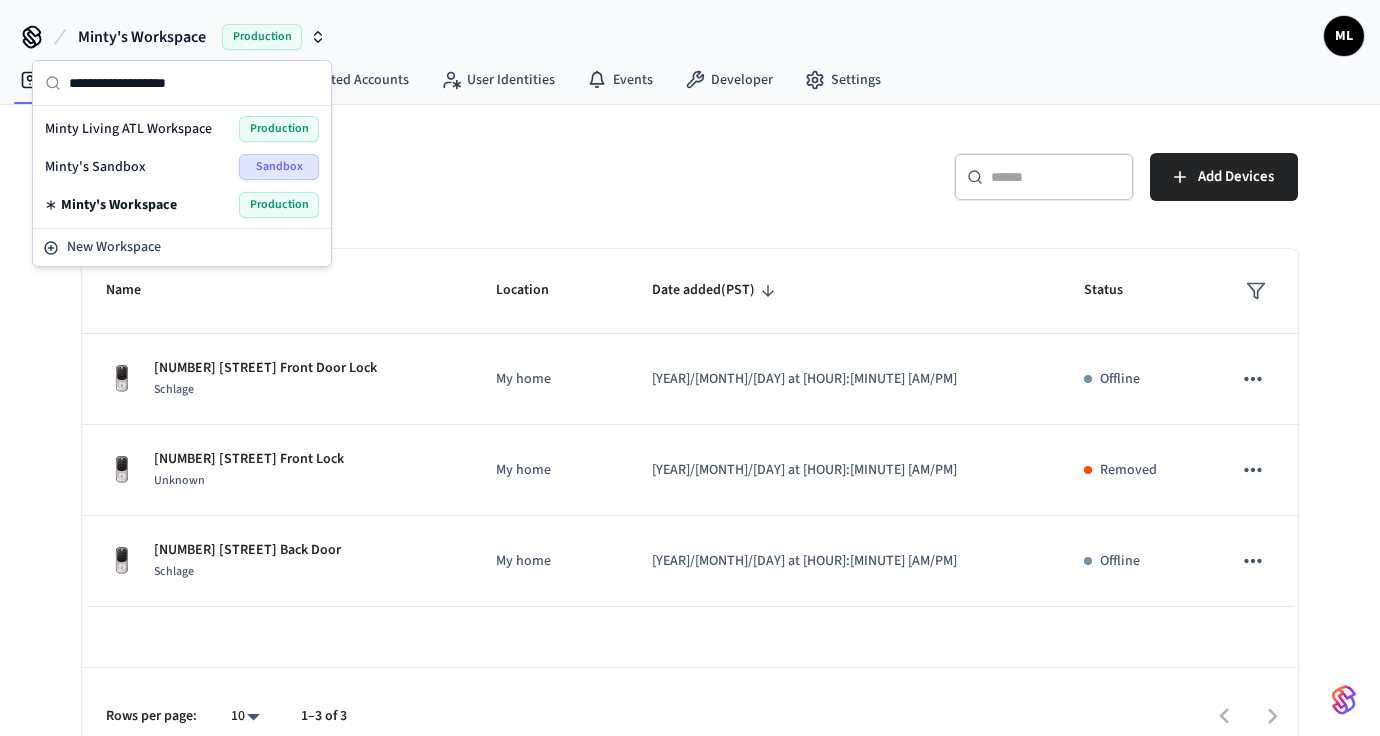 click on "Minty Living ATL Workspace" at bounding box center (128, 129) 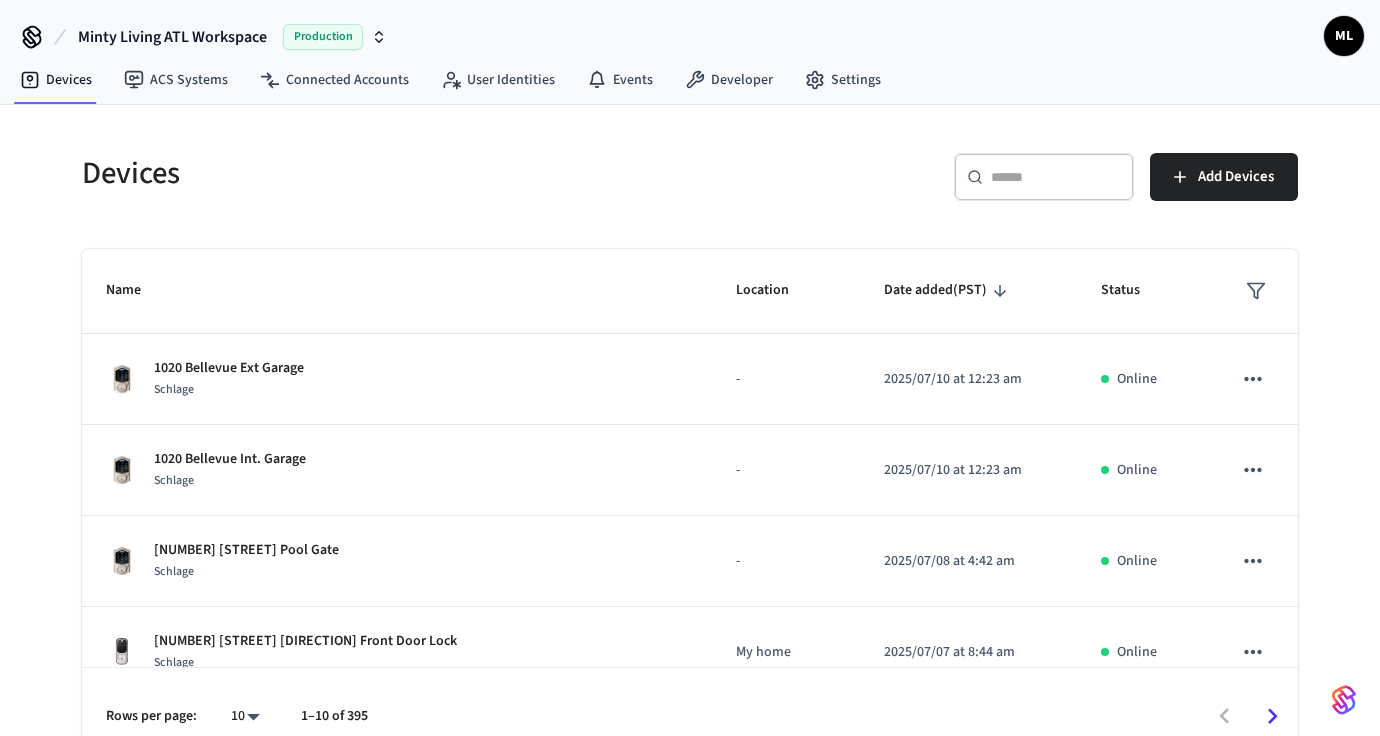 click on "​ ​" at bounding box center [1044, 177] 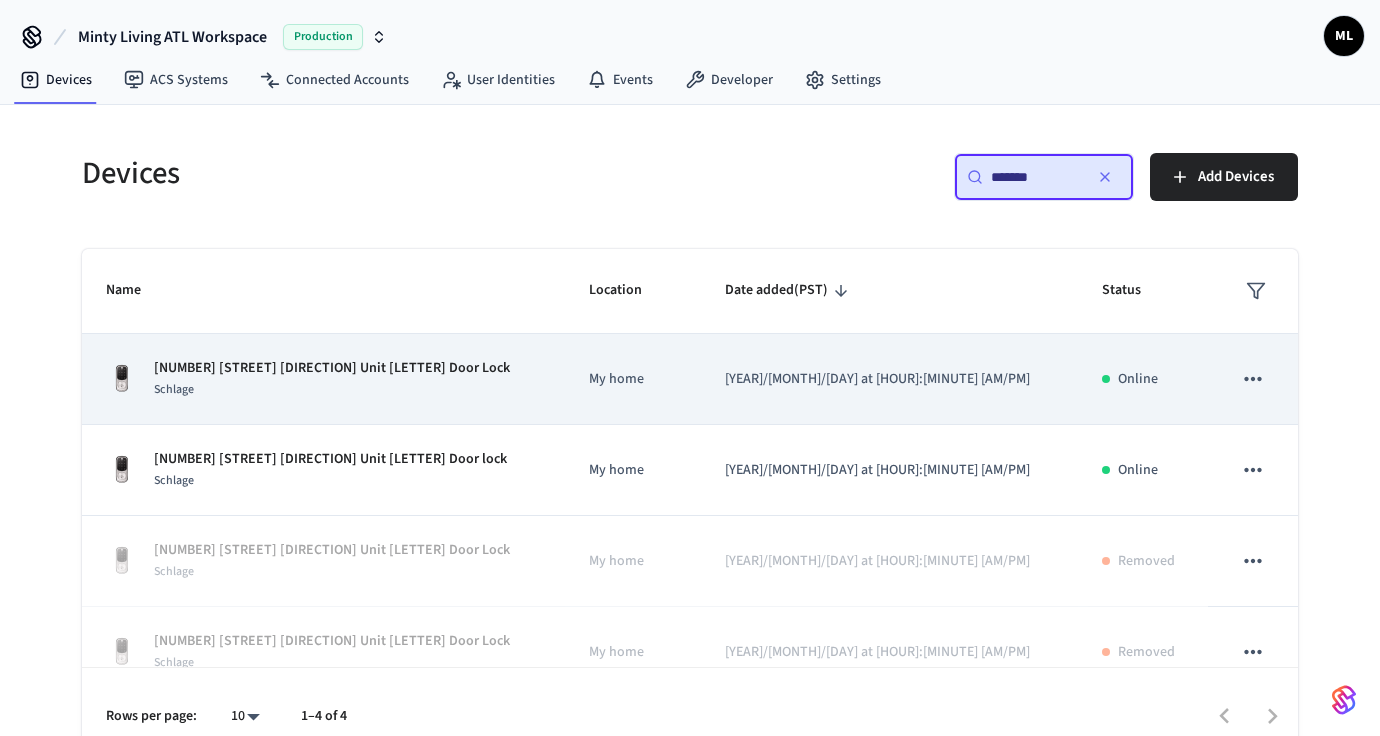 type on "*******" 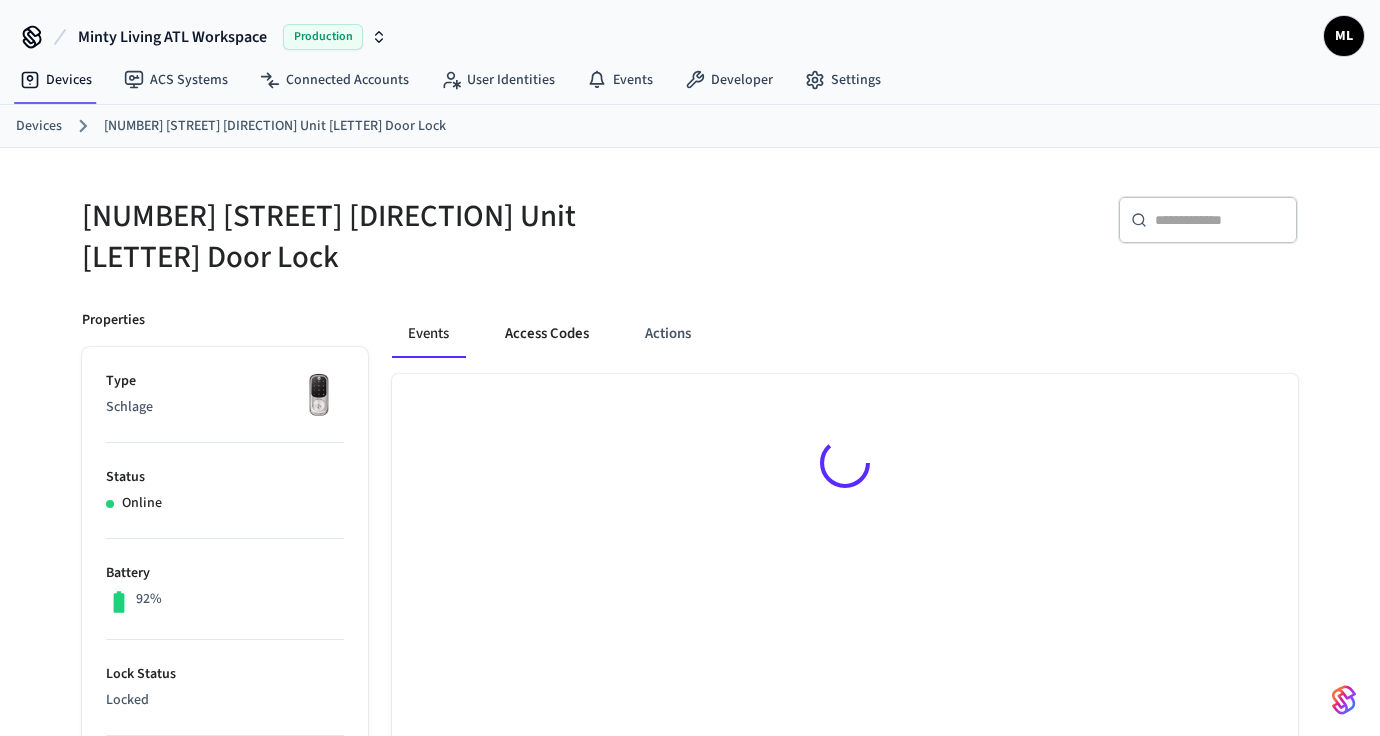 click on "Access Codes" at bounding box center [547, 334] 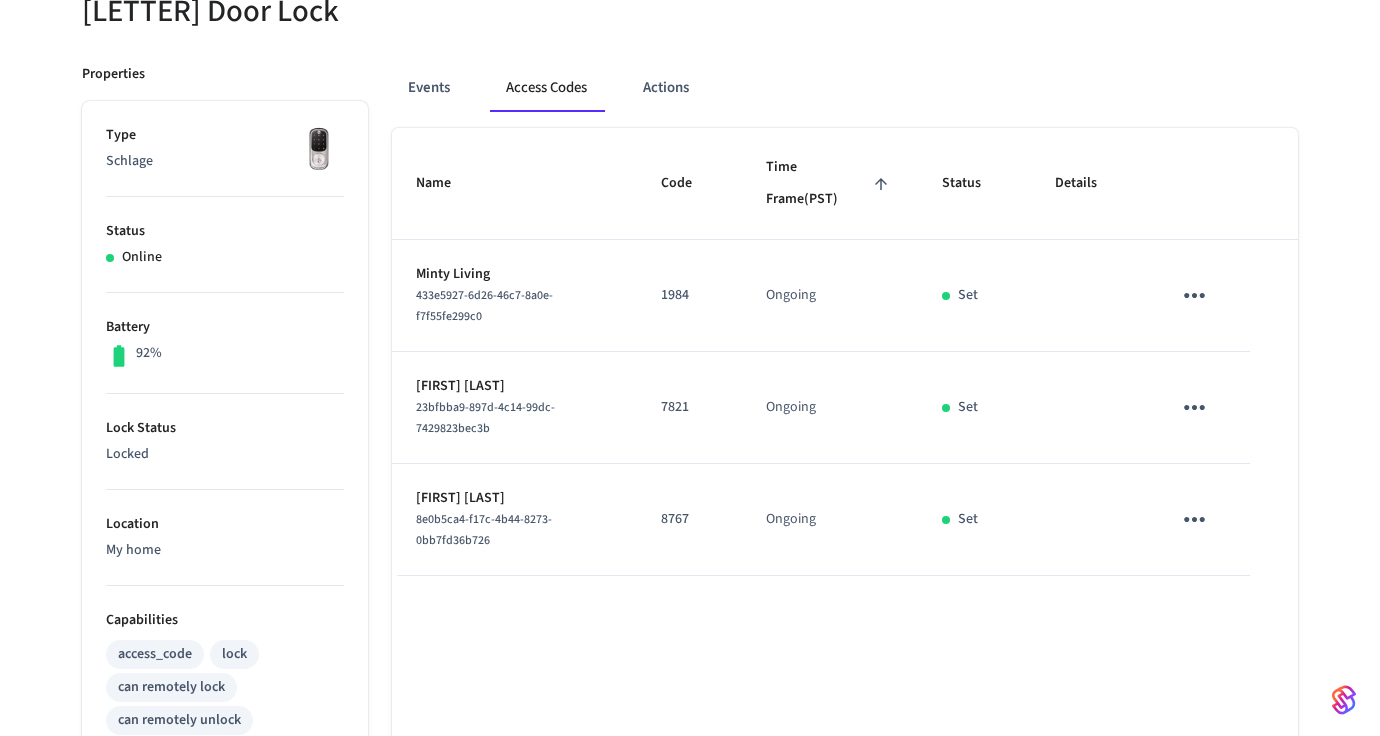 scroll, scrollTop: 71, scrollLeft: 0, axis: vertical 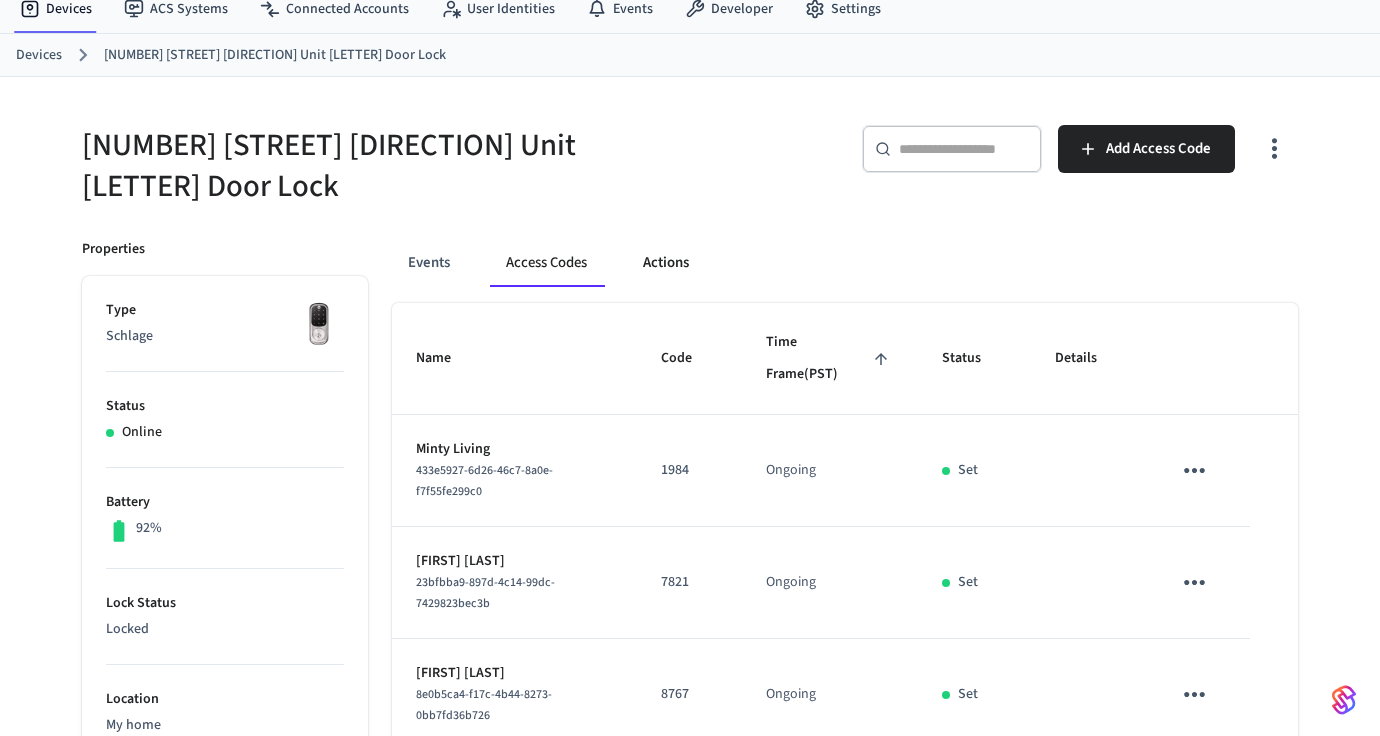 click on "Actions" at bounding box center [666, 263] 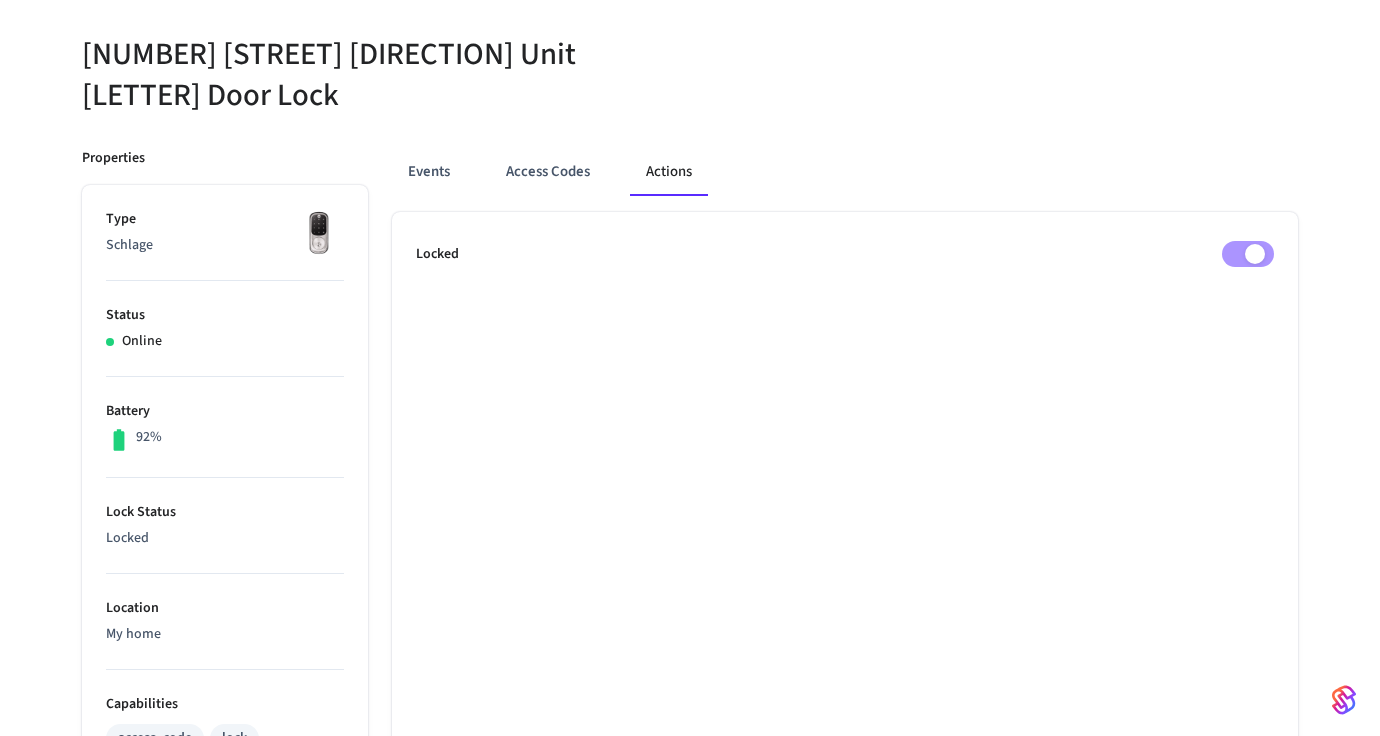 scroll, scrollTop: 263, scrollLeft: 0, axis: vertical 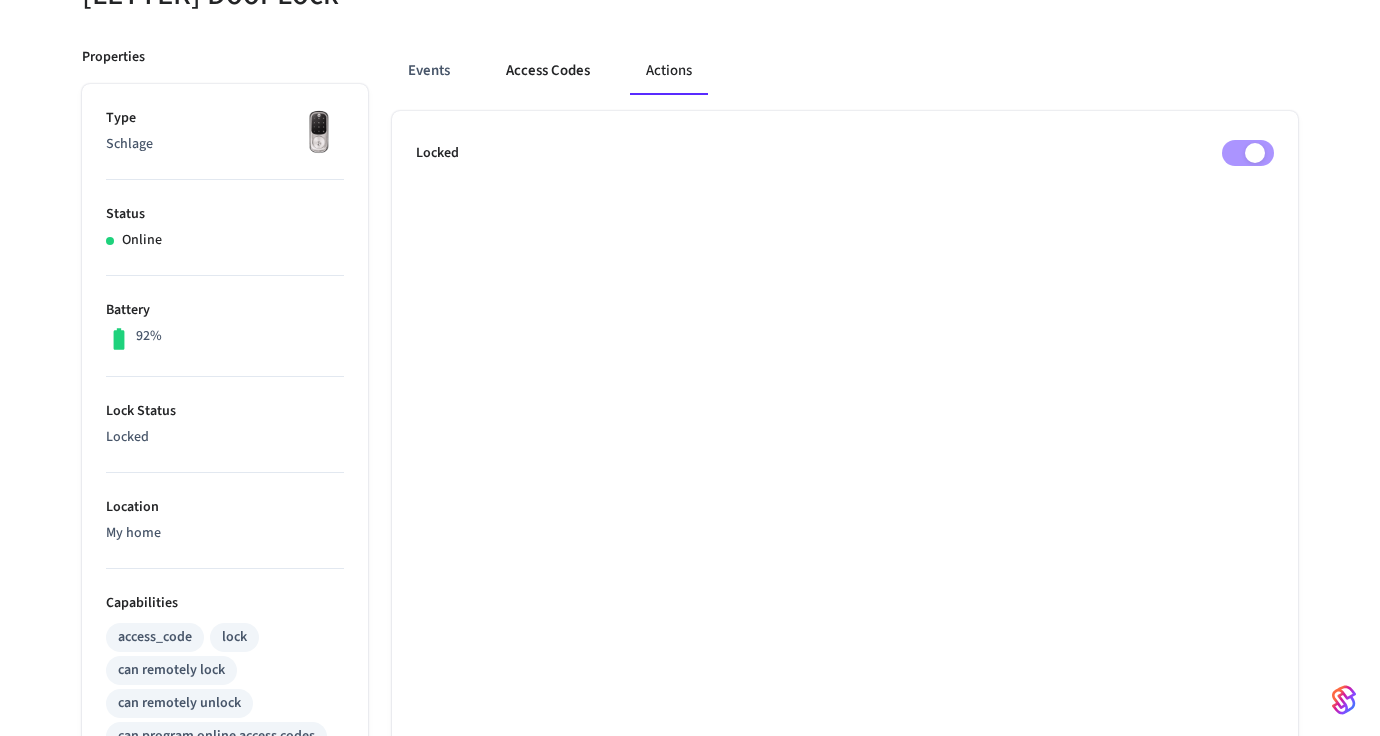 click on "Access Codes" at bounding box center [548, 71] 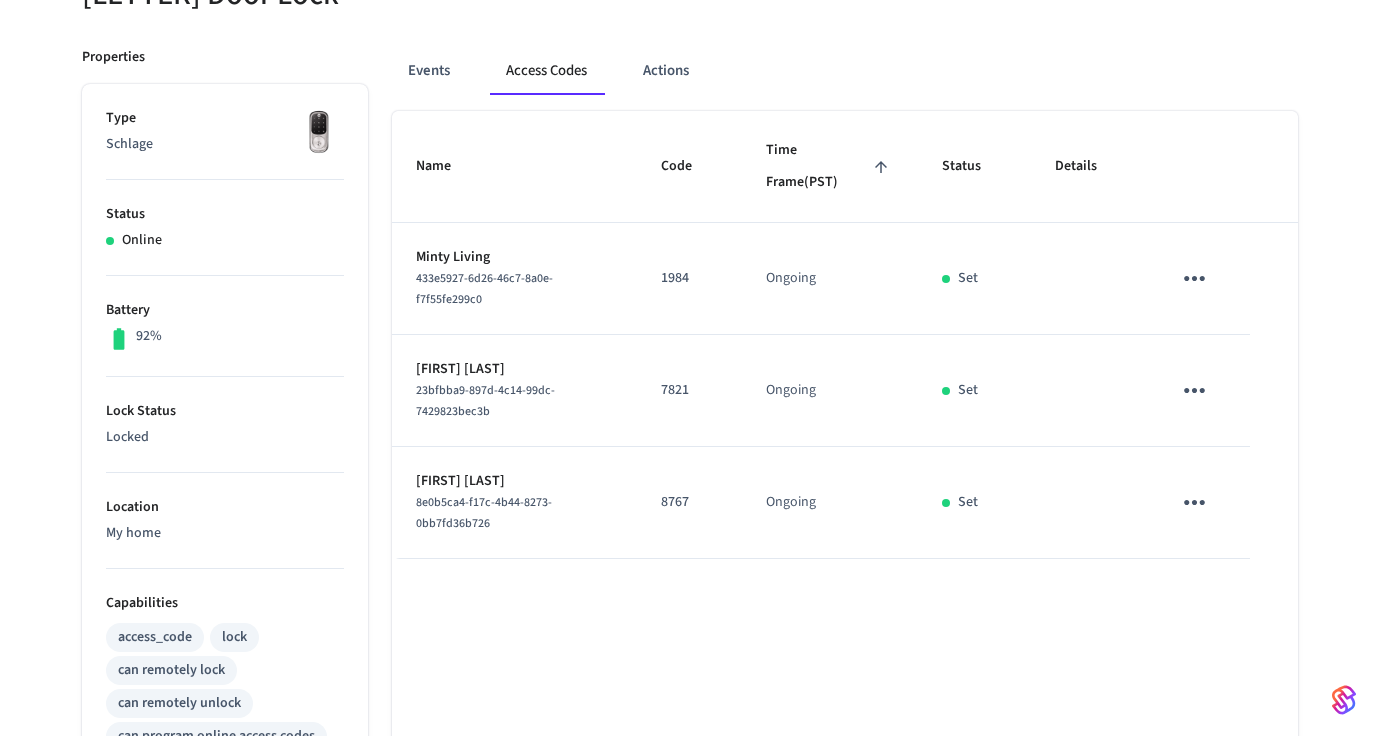 click on "8767" at bounding box center (689, 502) 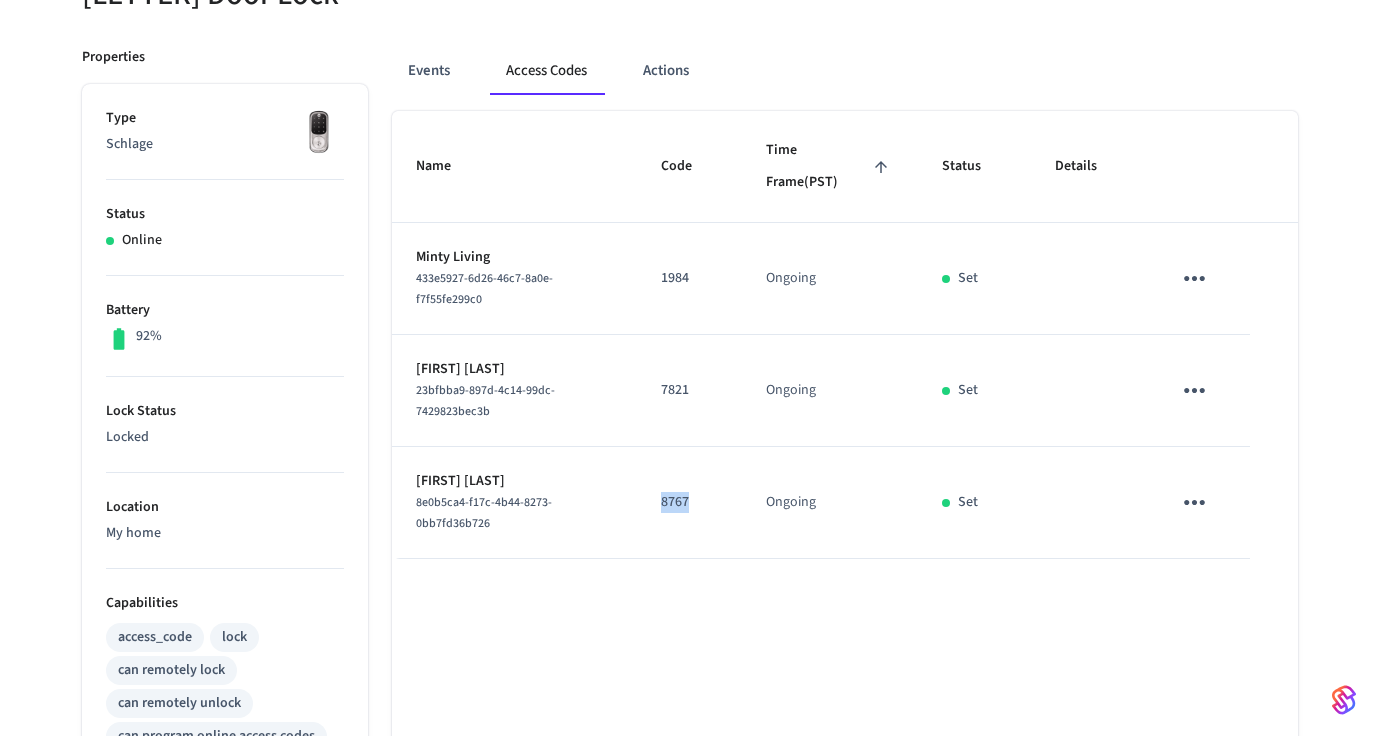 copy on "8767" 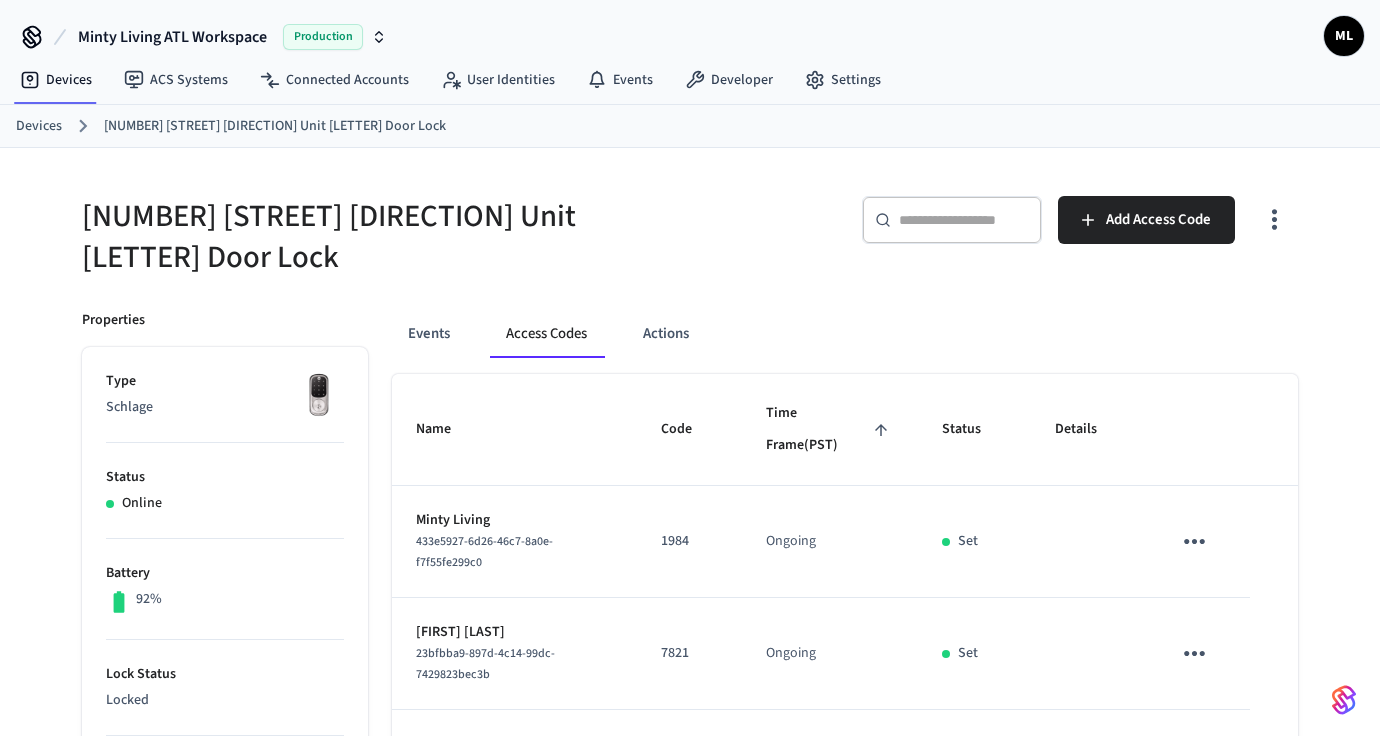 click on "Devices" at bounding box center [39, 126] 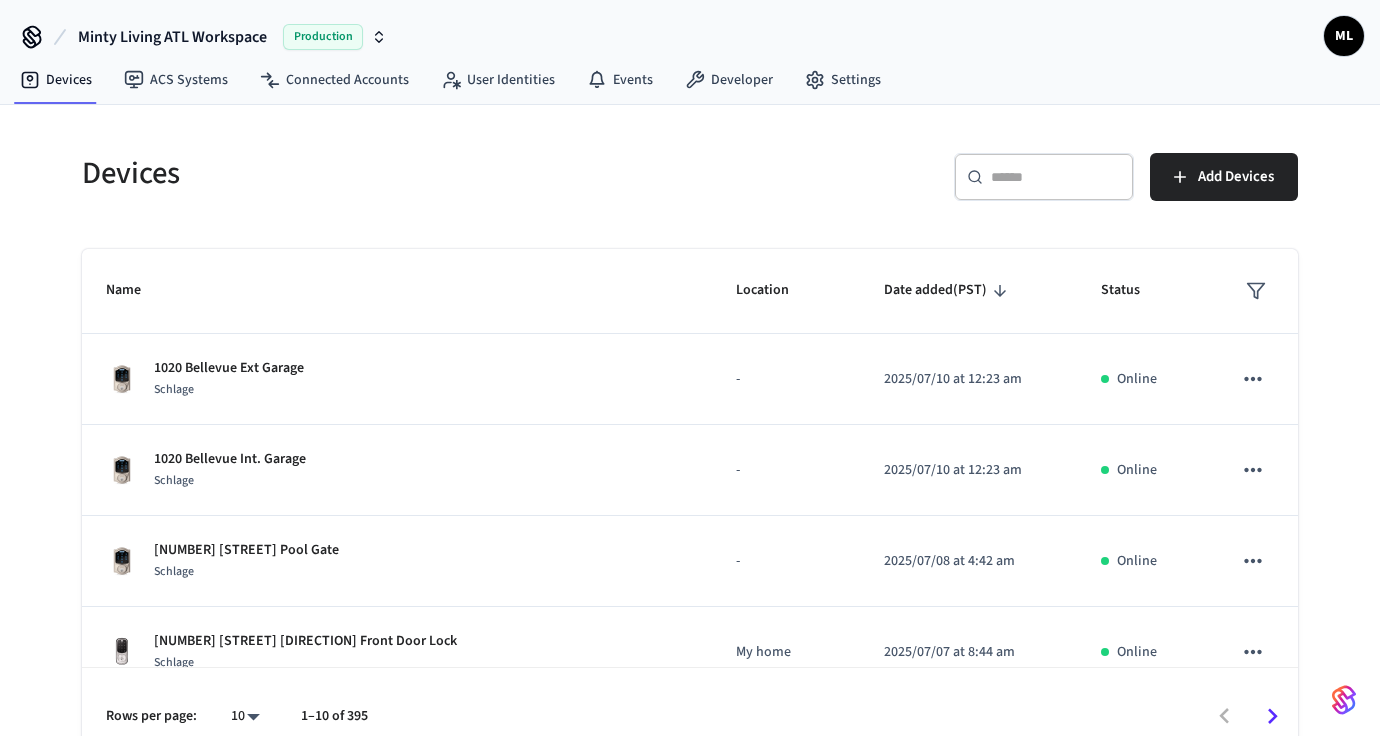click at bounding box center [1056, 177] 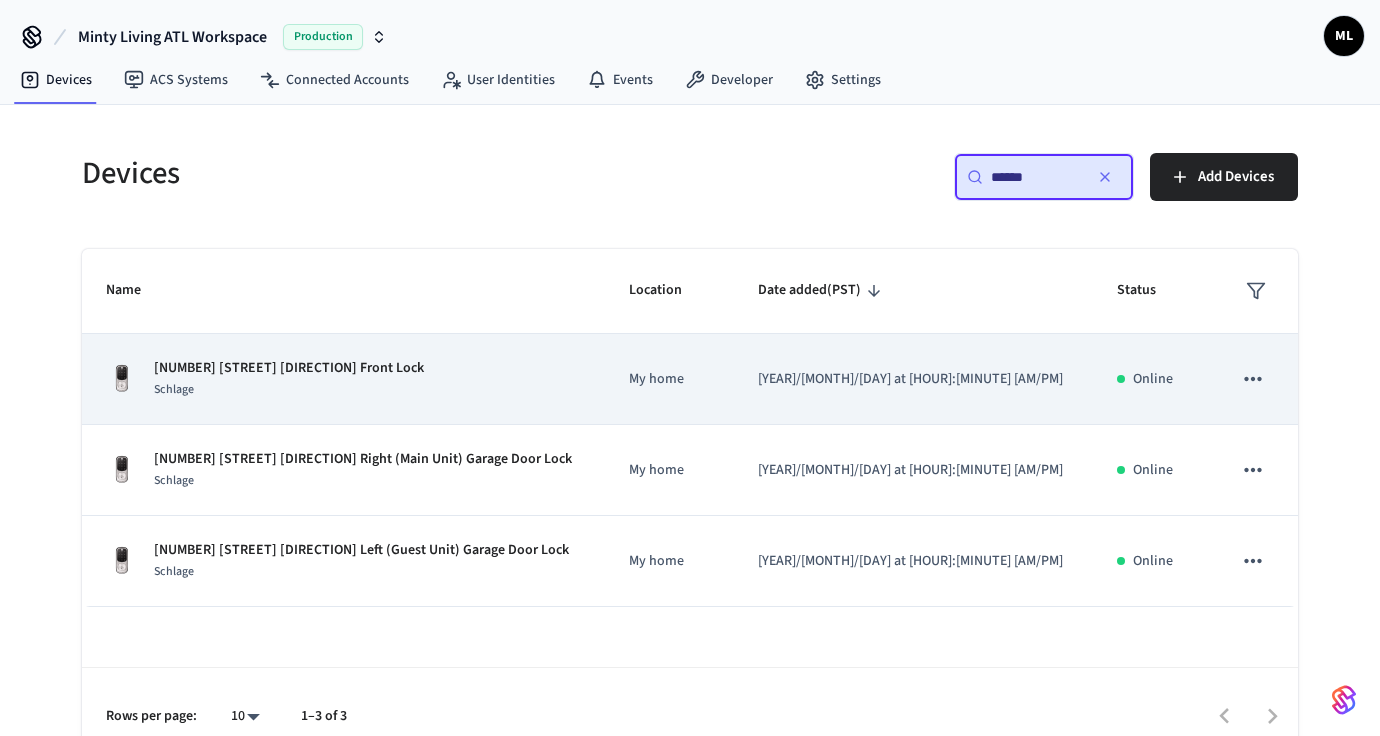 type on "******" 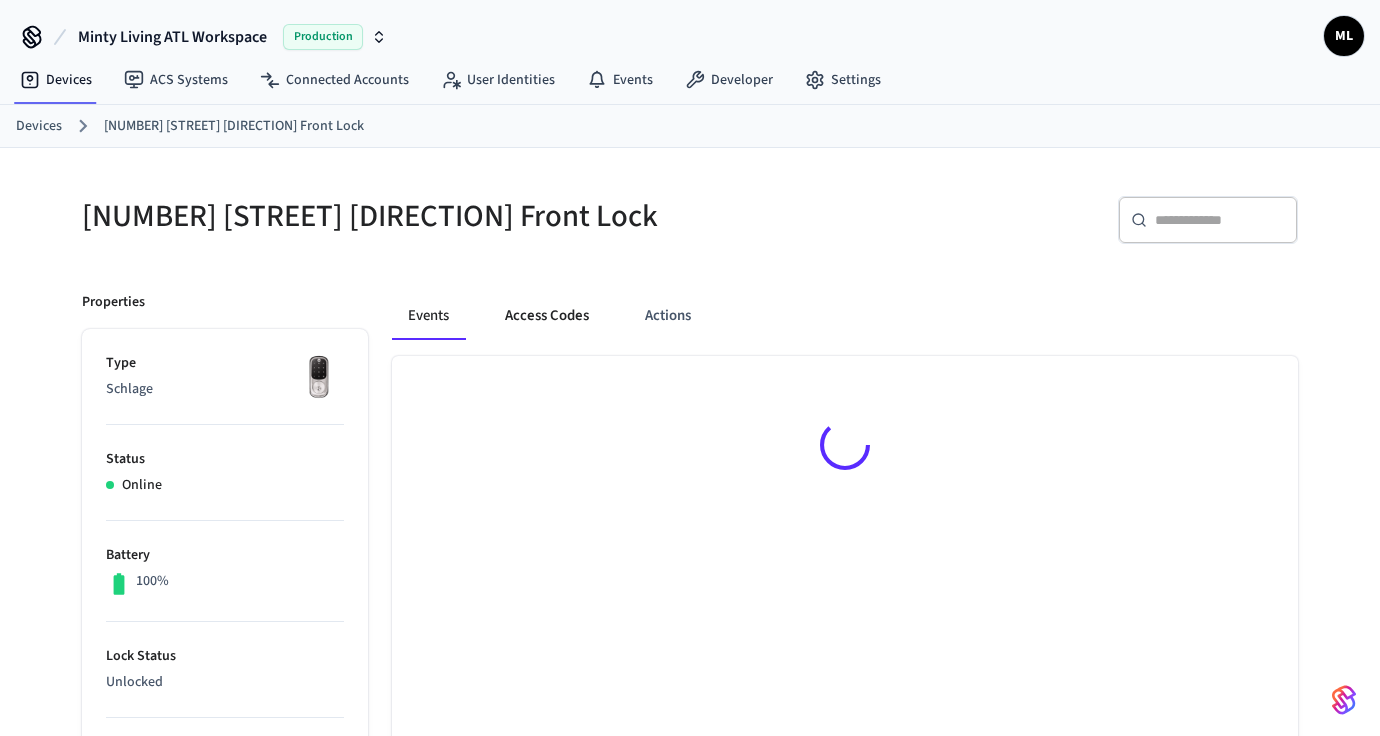 click on "Access Codes" at bounding box center [547, 316] 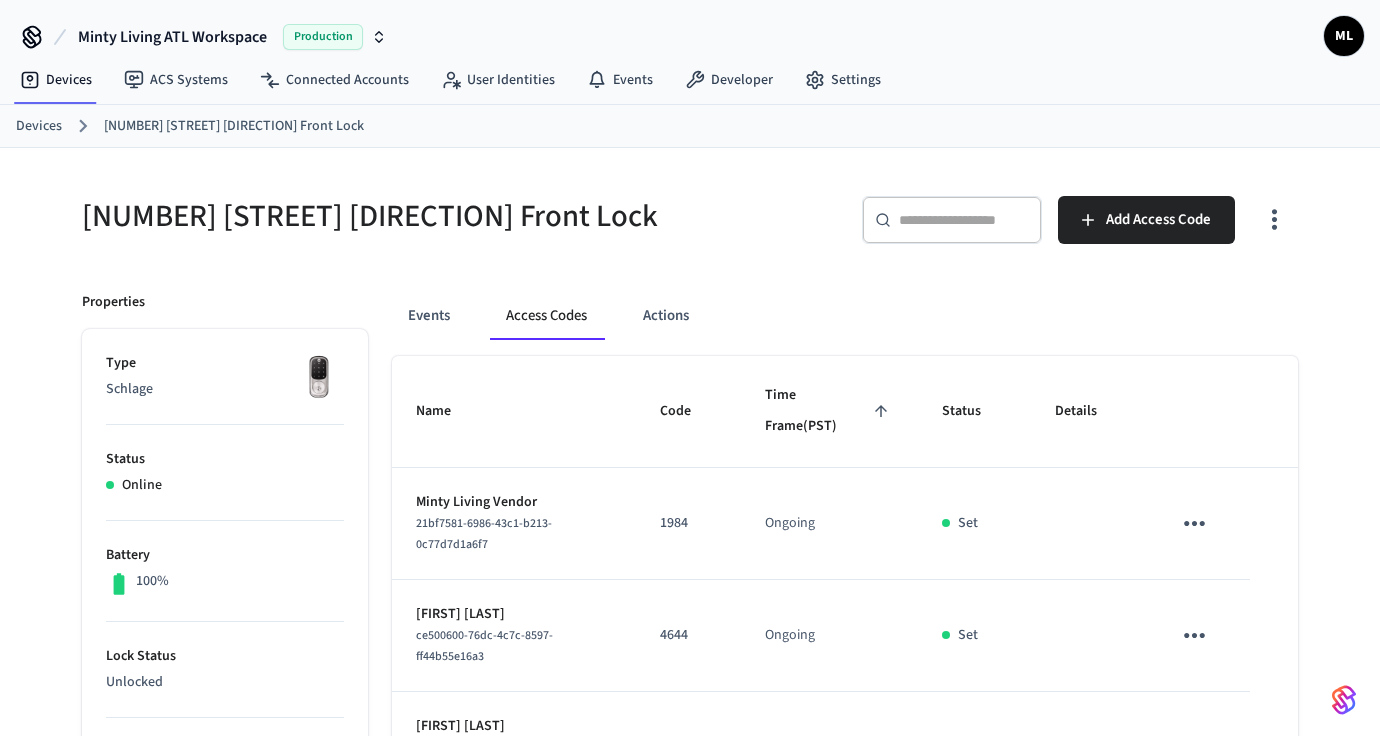scroll, scrollTop: 681, scrollLeft: 0, axis: vertical 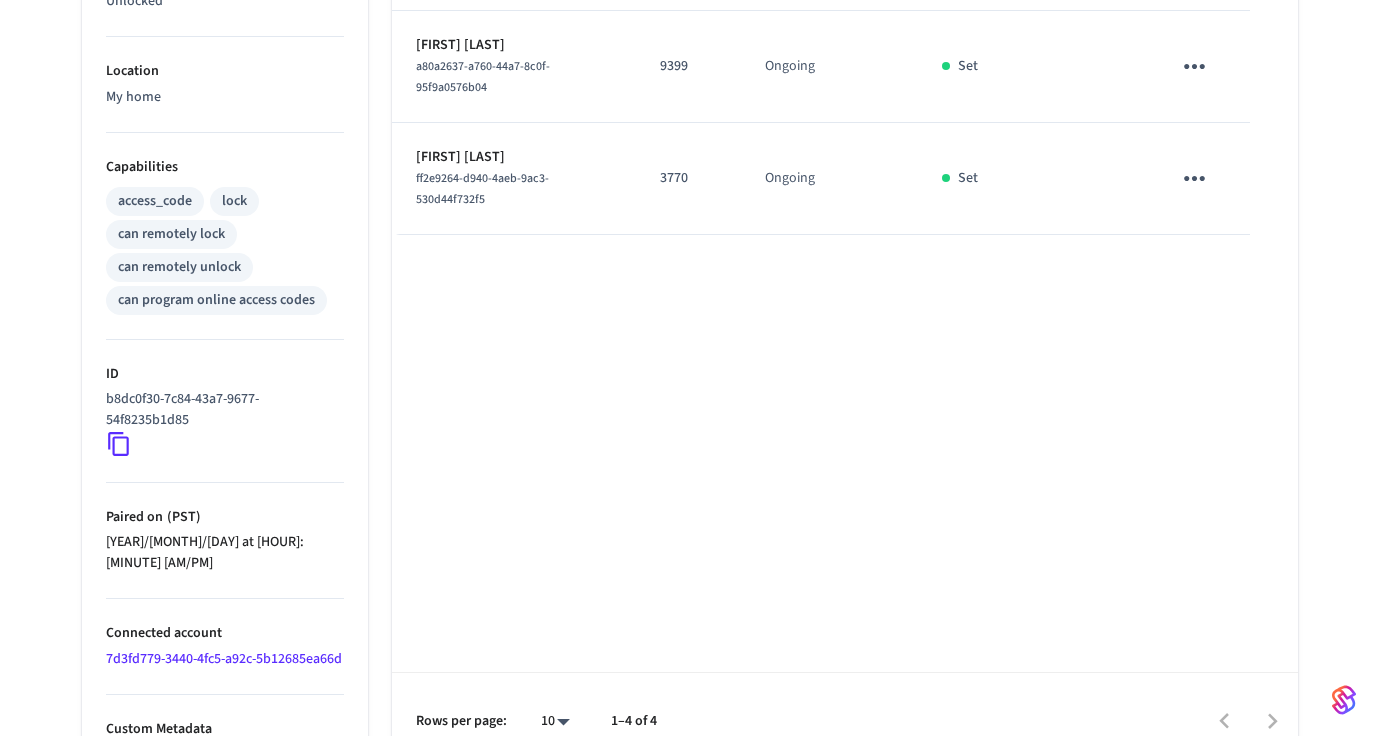 click on "3770" at bounding box center (688, 178) 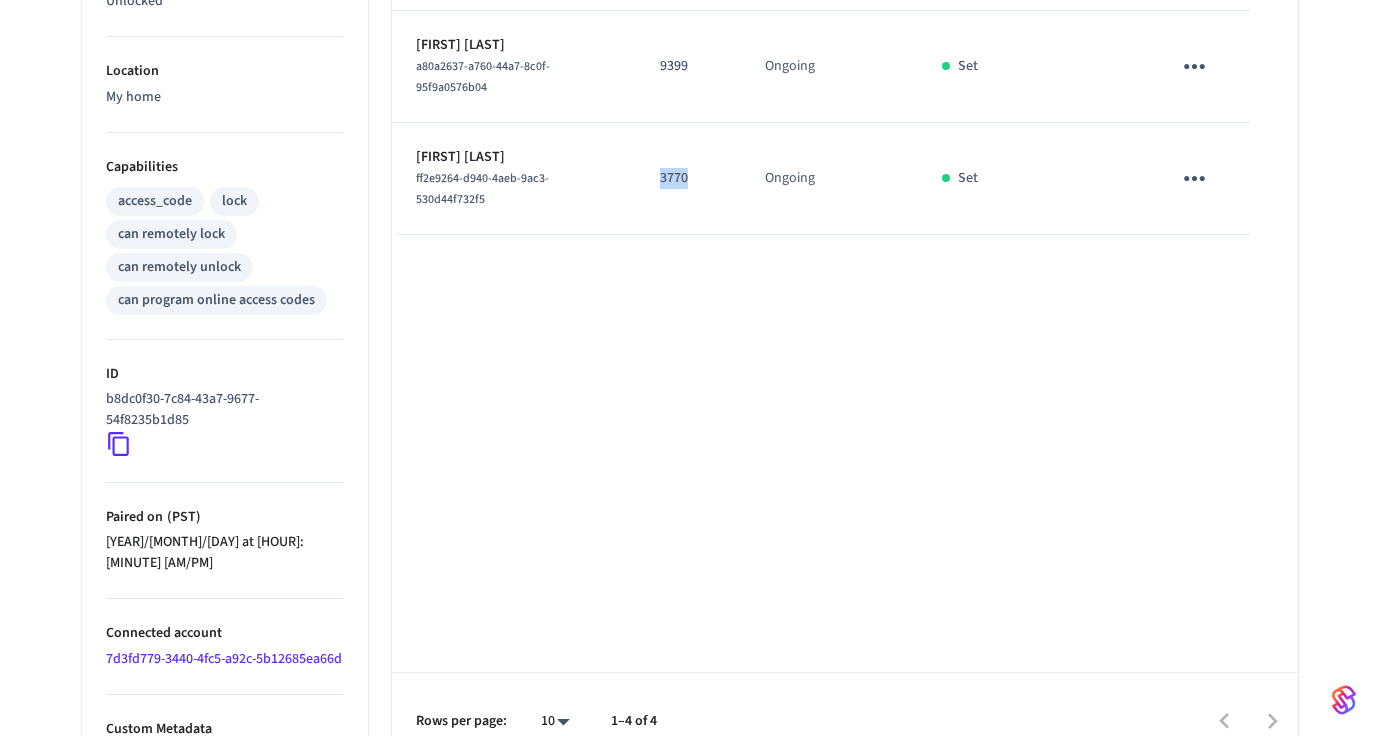 click on "3770" at bounding box center [688, 178] 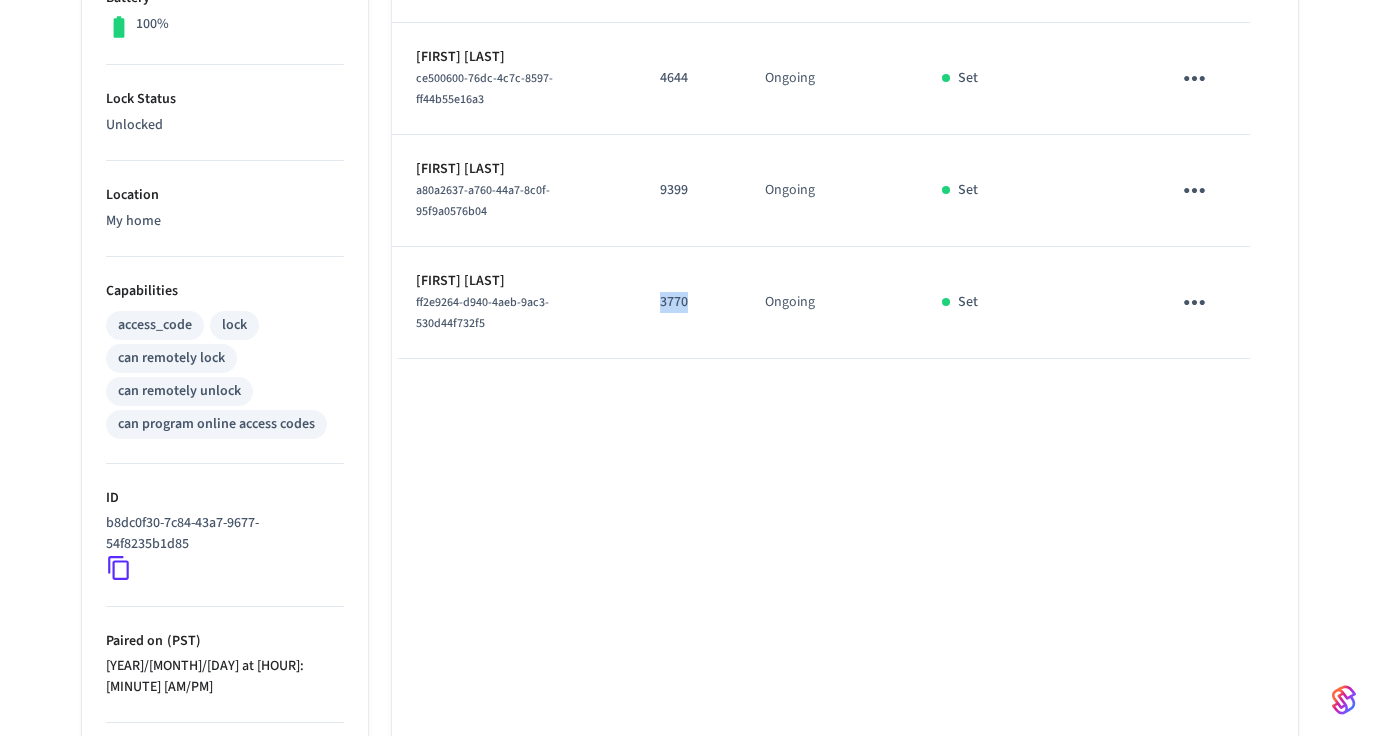 scroll, scrollTop: 0, scrollLeft: 0, axis: both 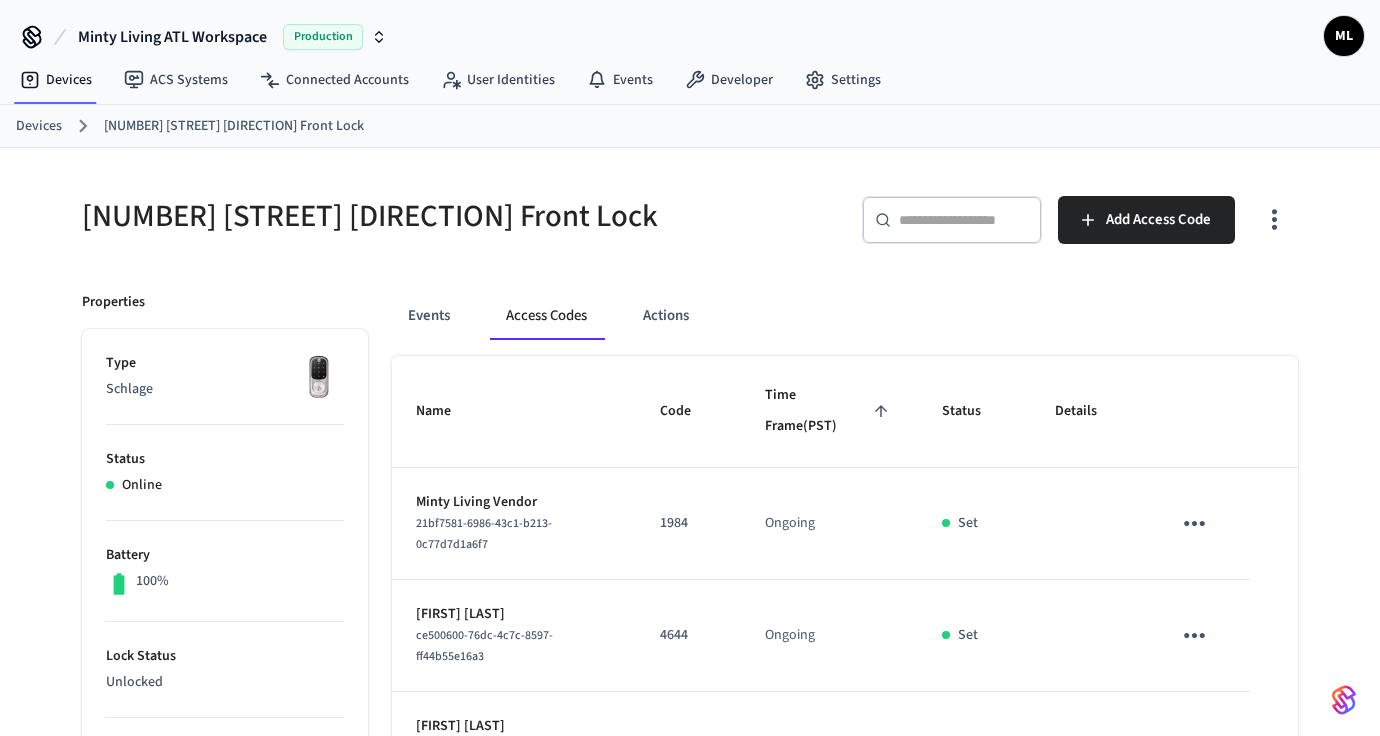 click on "Devices" at bounding box center [39, 126] 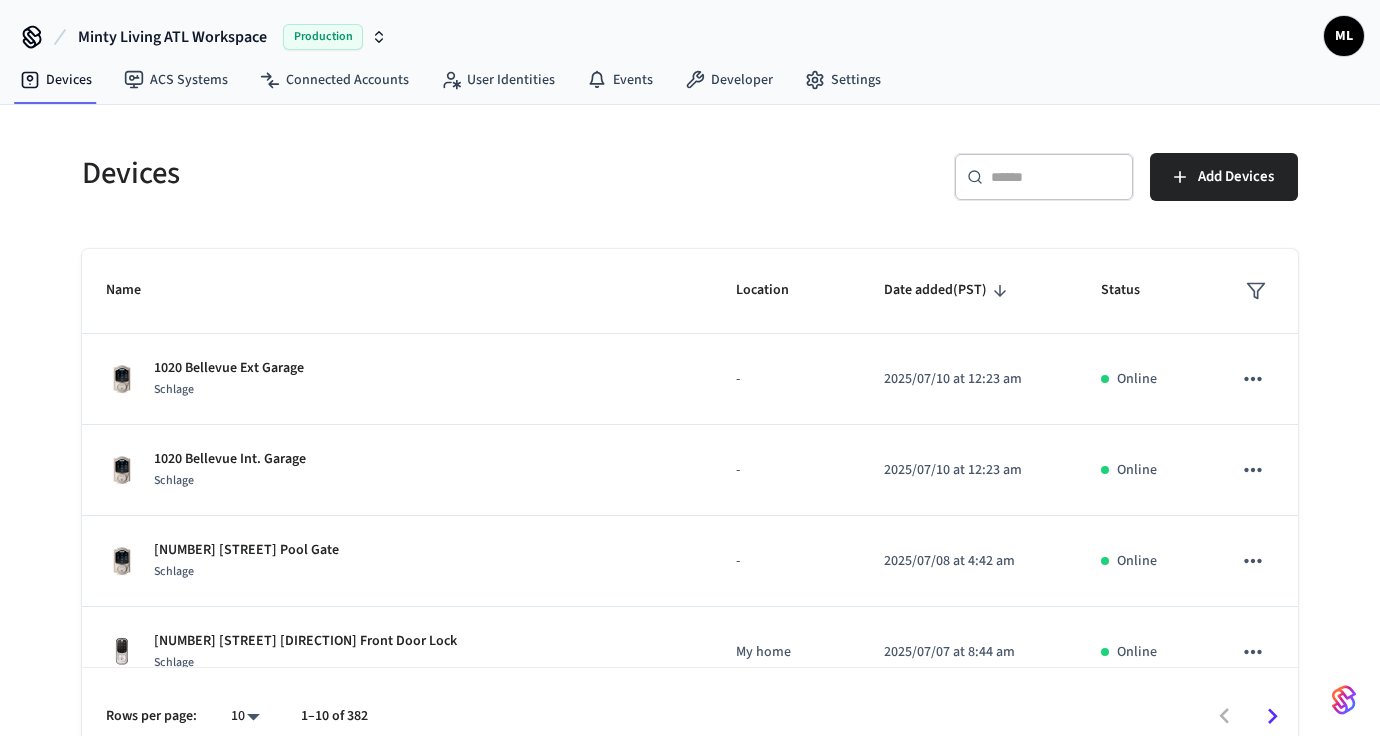 click on "​ ​" at bounding box center (1044, 177) 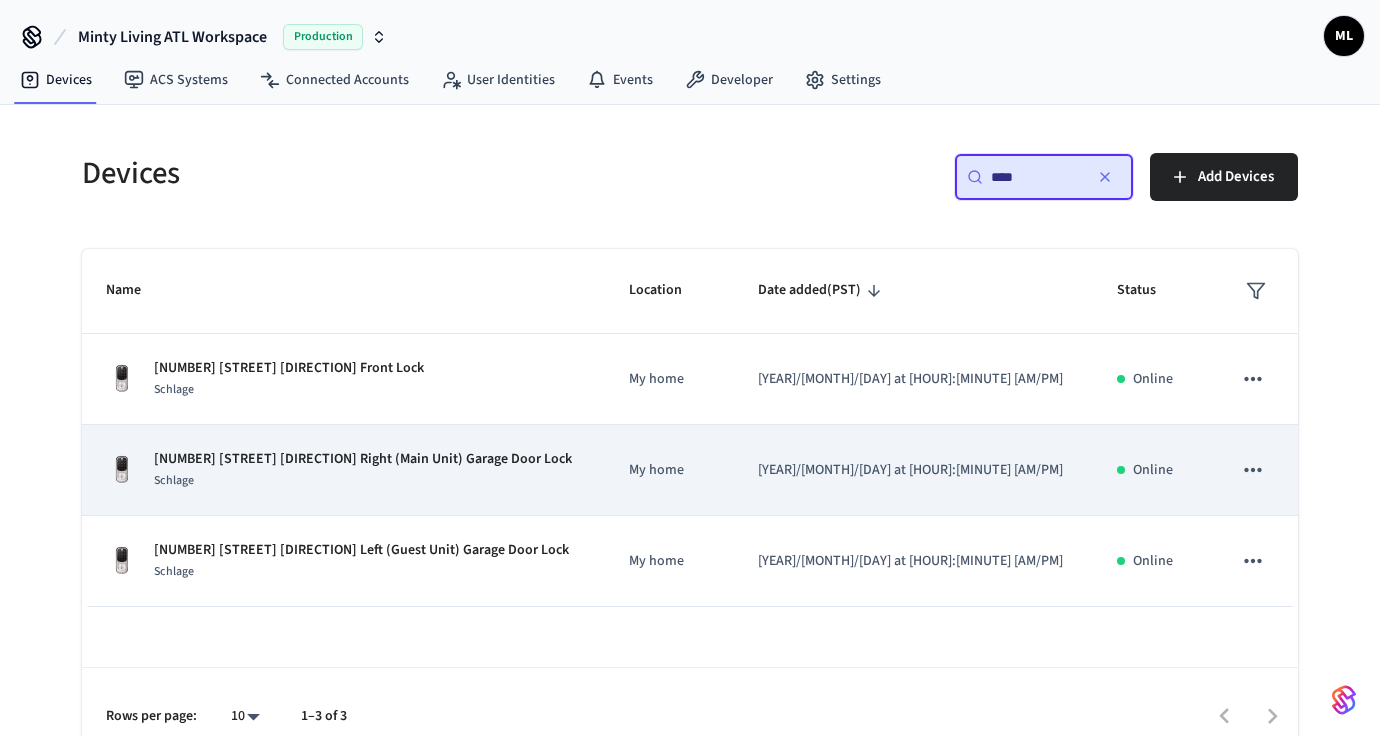 type on "***" 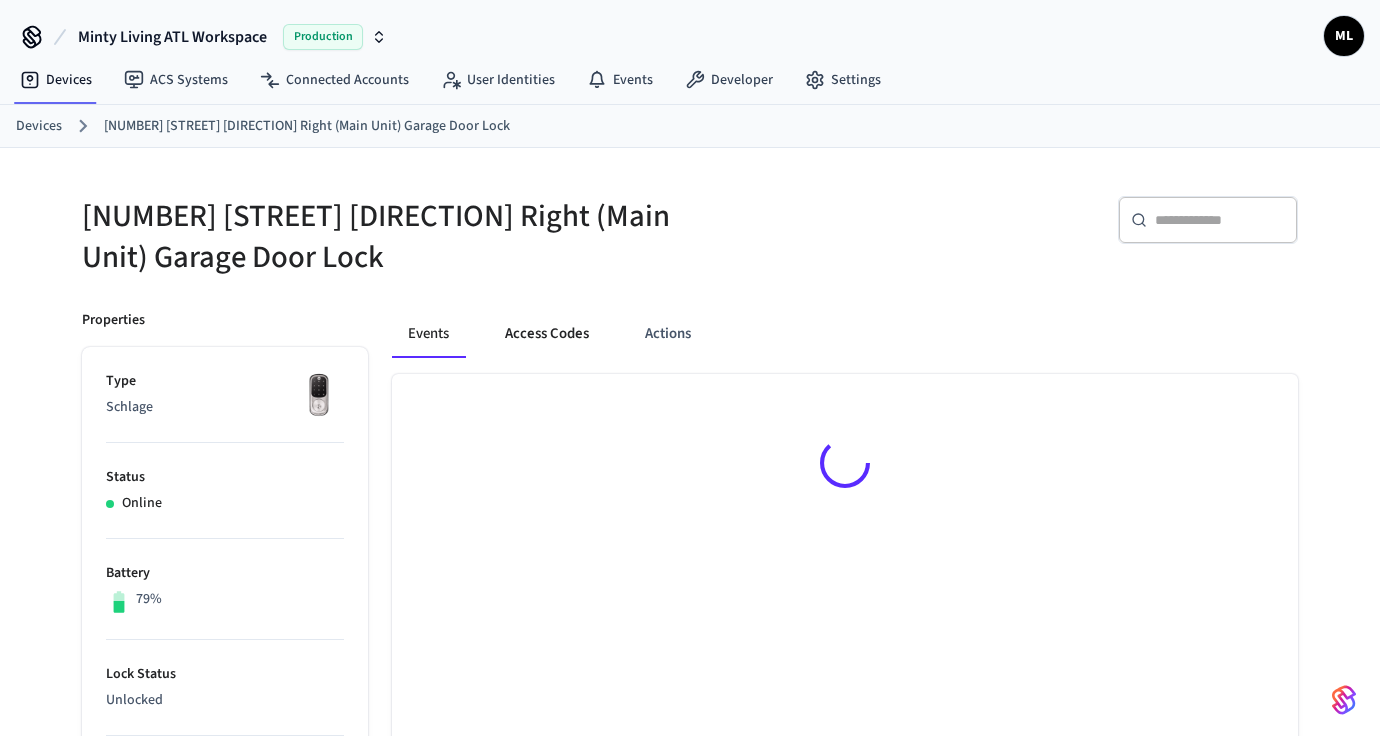 click on "Access Codes" at bounding box center [547, 334] 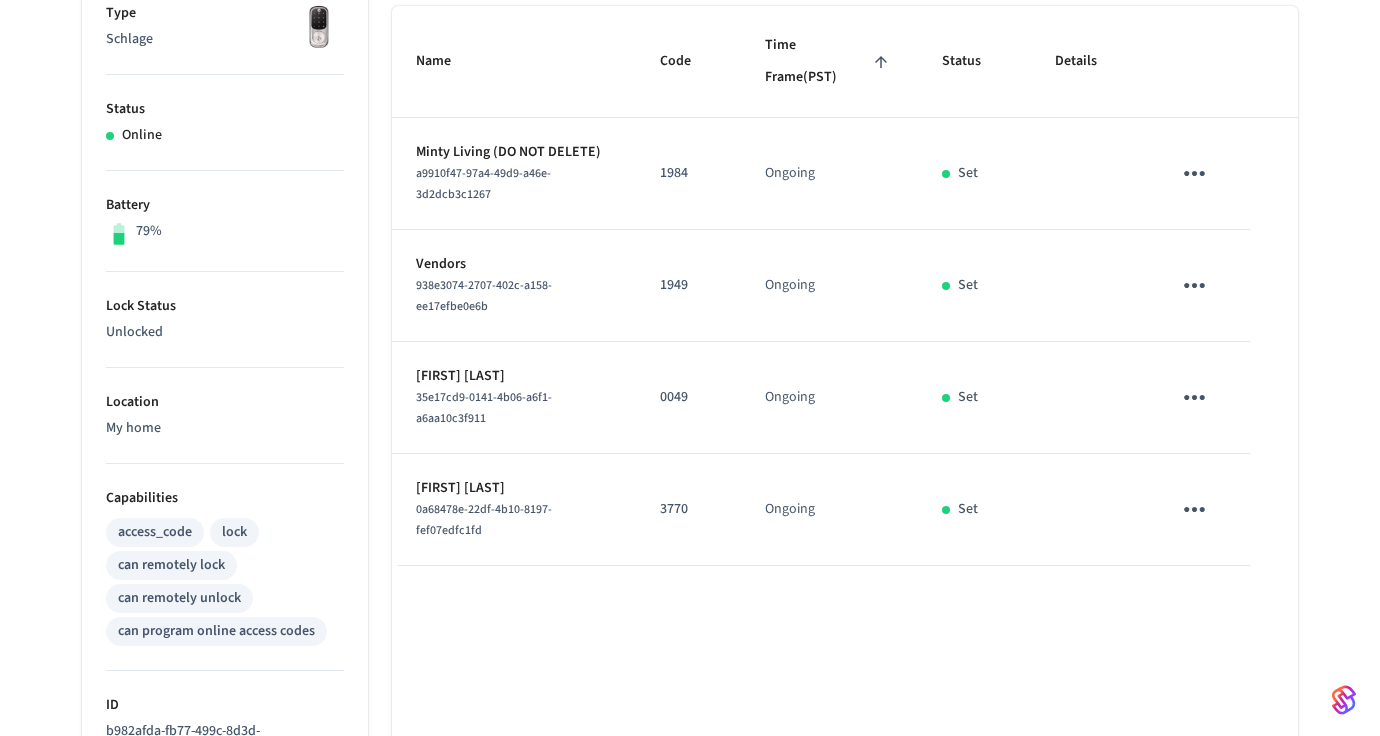 scroll, scrollTop: 456, scrollLeft: 0, axis: vertical 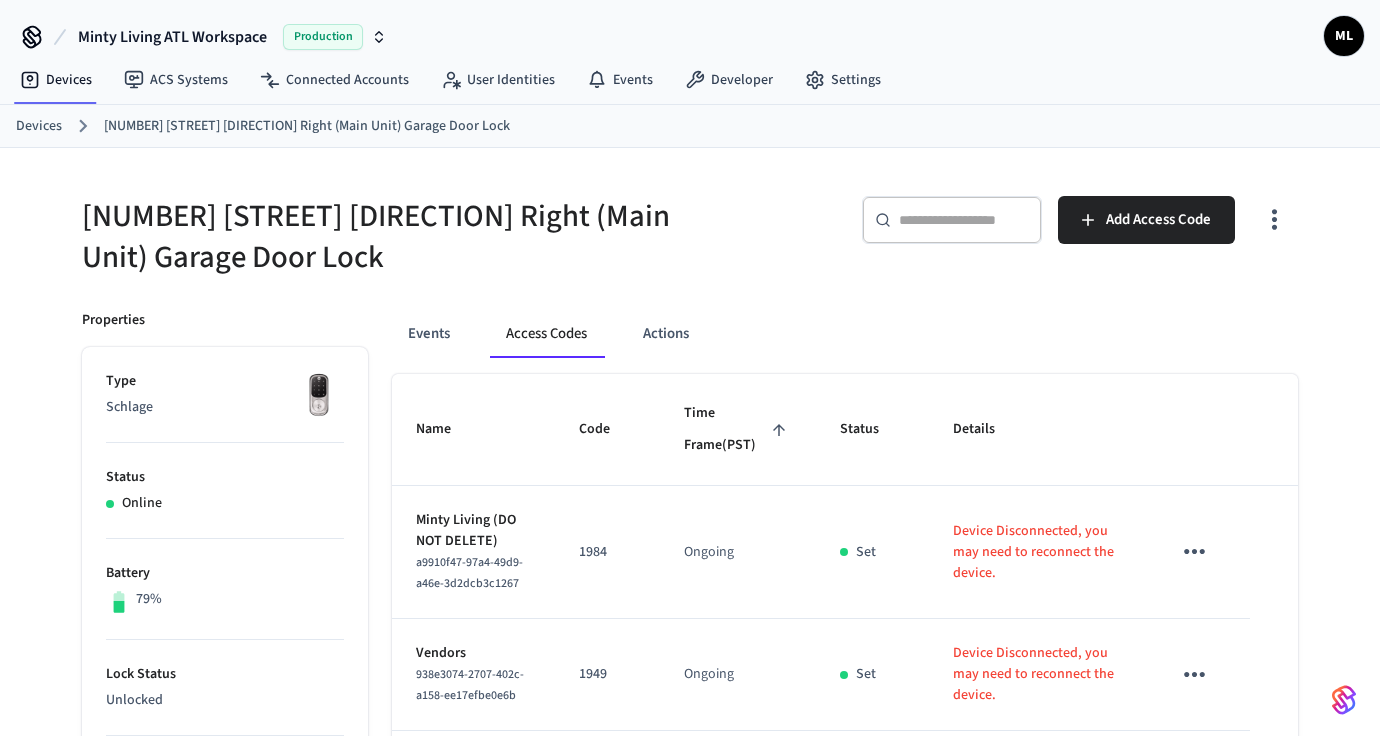 click on "Devices" at bounding box center (39, 126) 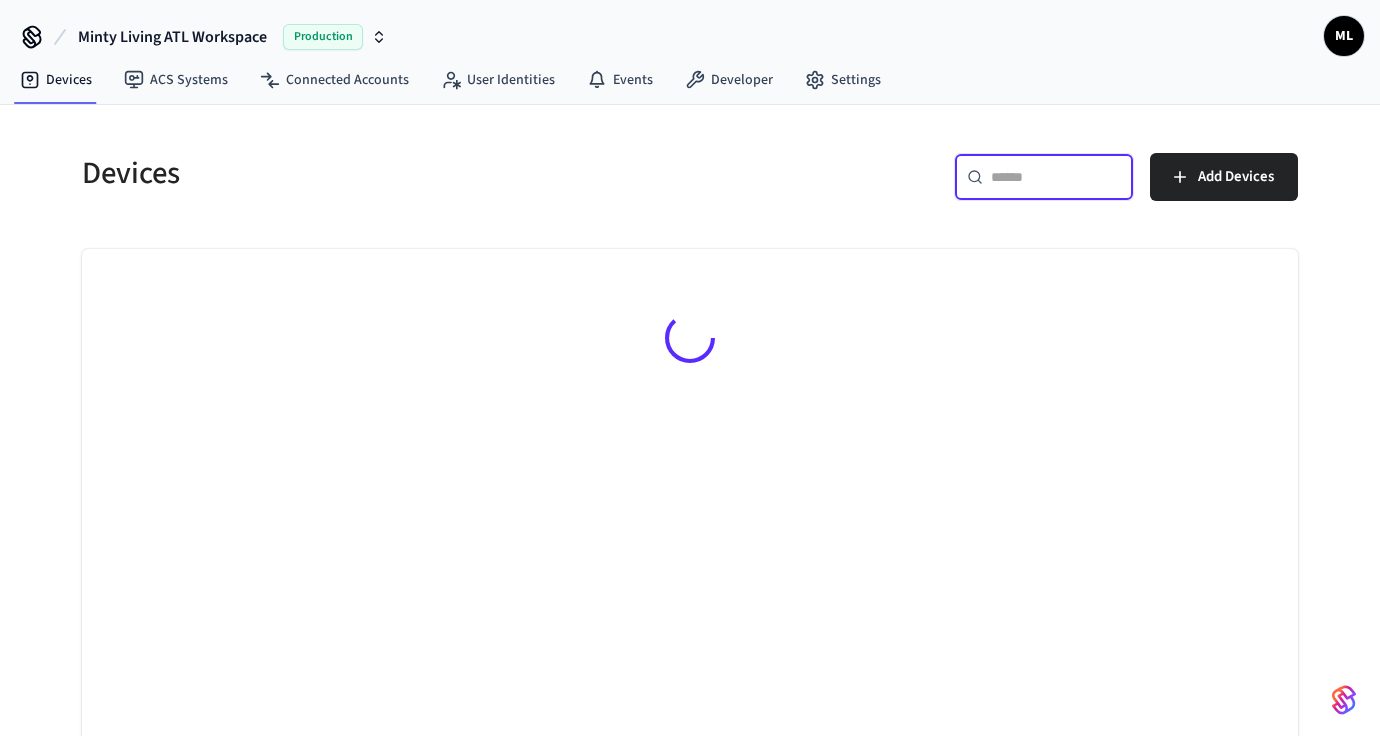 click at bounding box center [1056, 177] 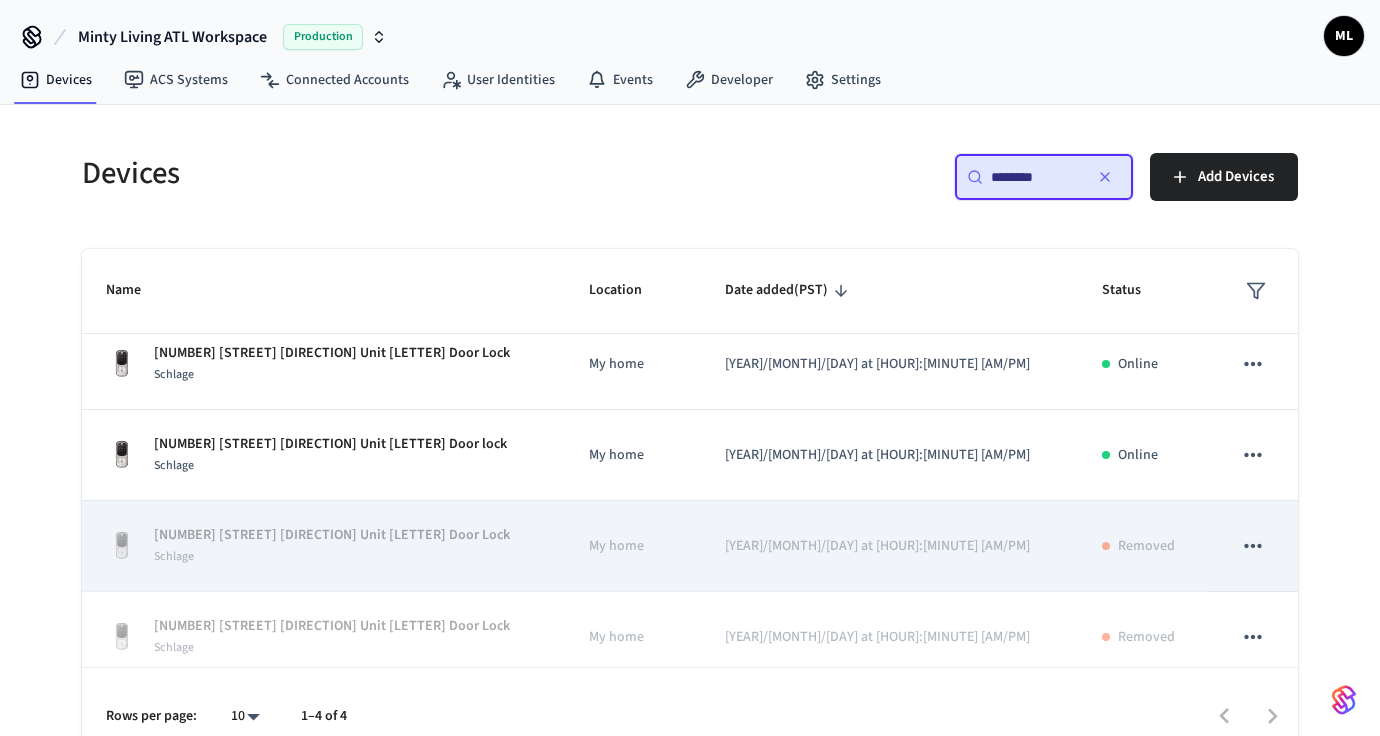 scroll, scrollTop: 0, scrollLeft: 0, axis: both 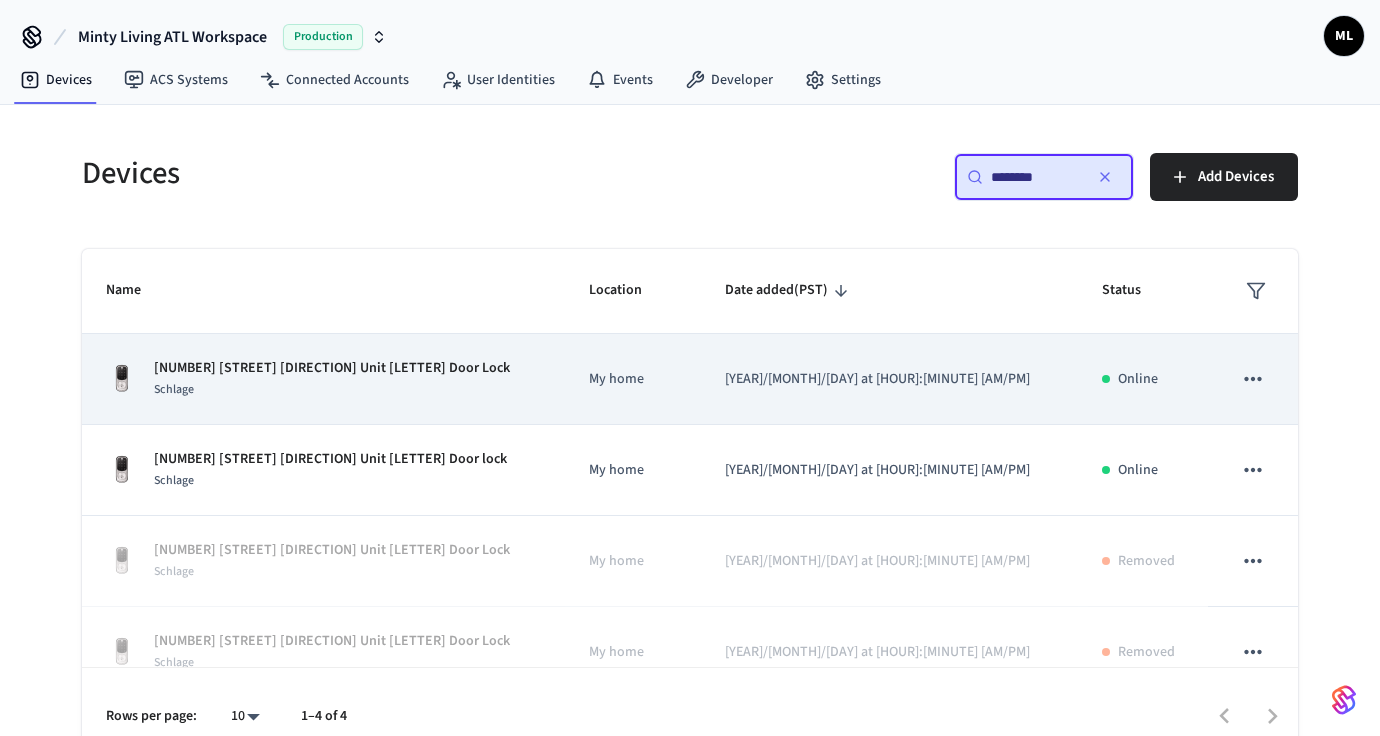 type on "********" 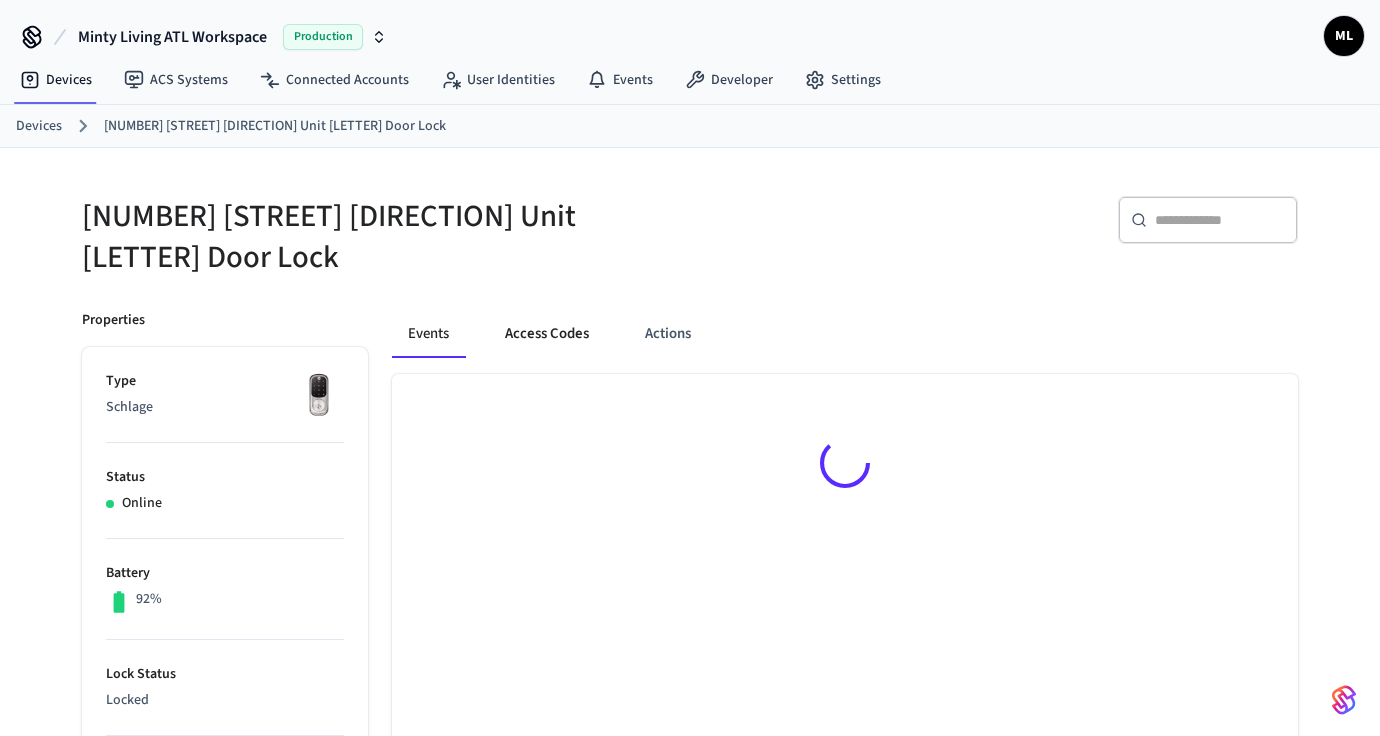 click on "Access Codes" at bounding box center [547, 334] 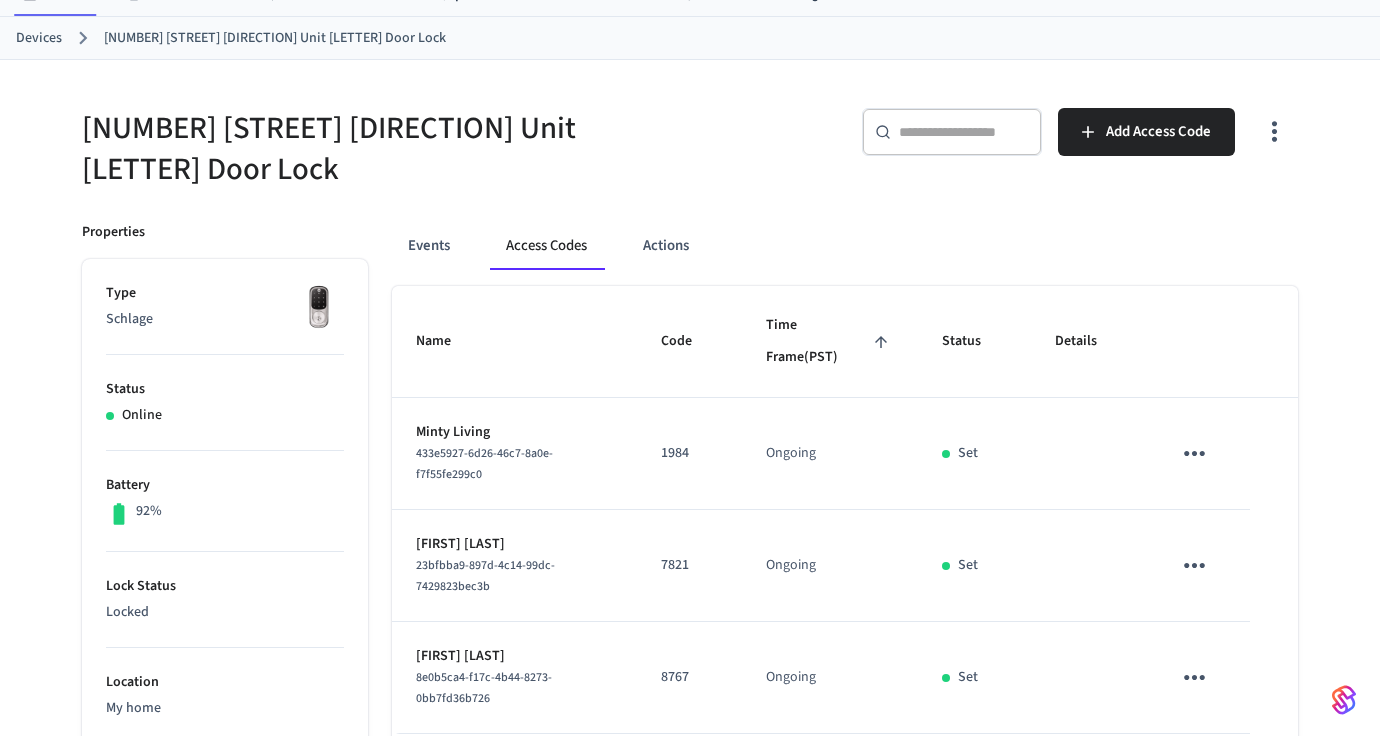 scroll, scrollTop: 0, scrollLeft: 0, axis: both 